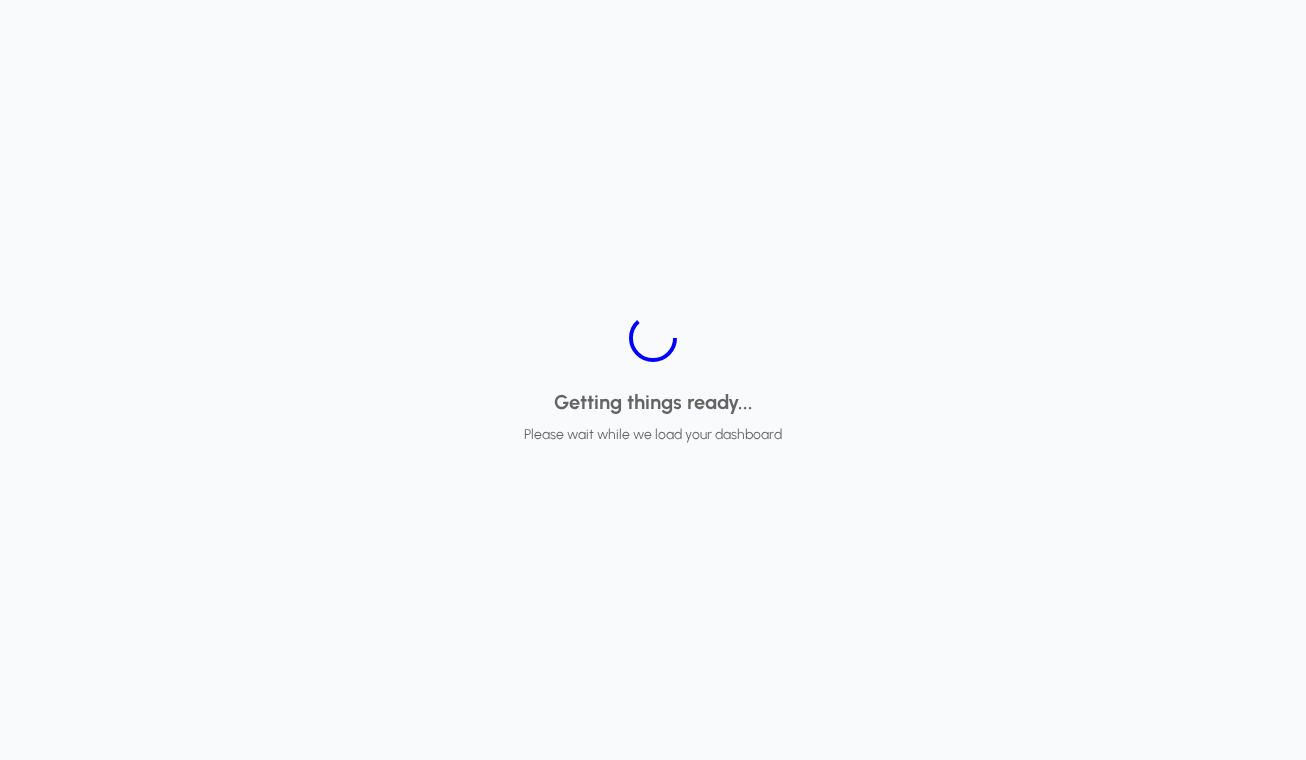 scroll, scrollTop: 0, scrollLeft: 0, axis: both 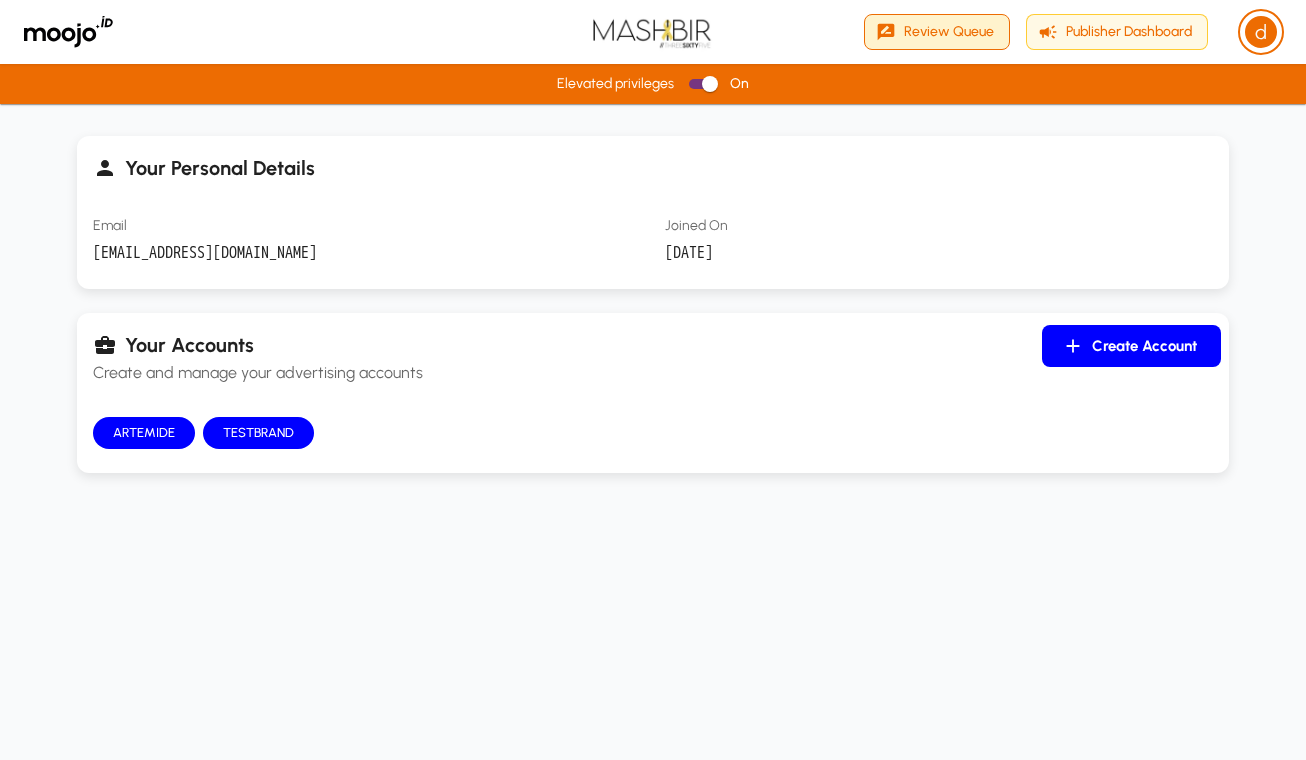 click on "Review Queue" at bounding box center [937, 32] 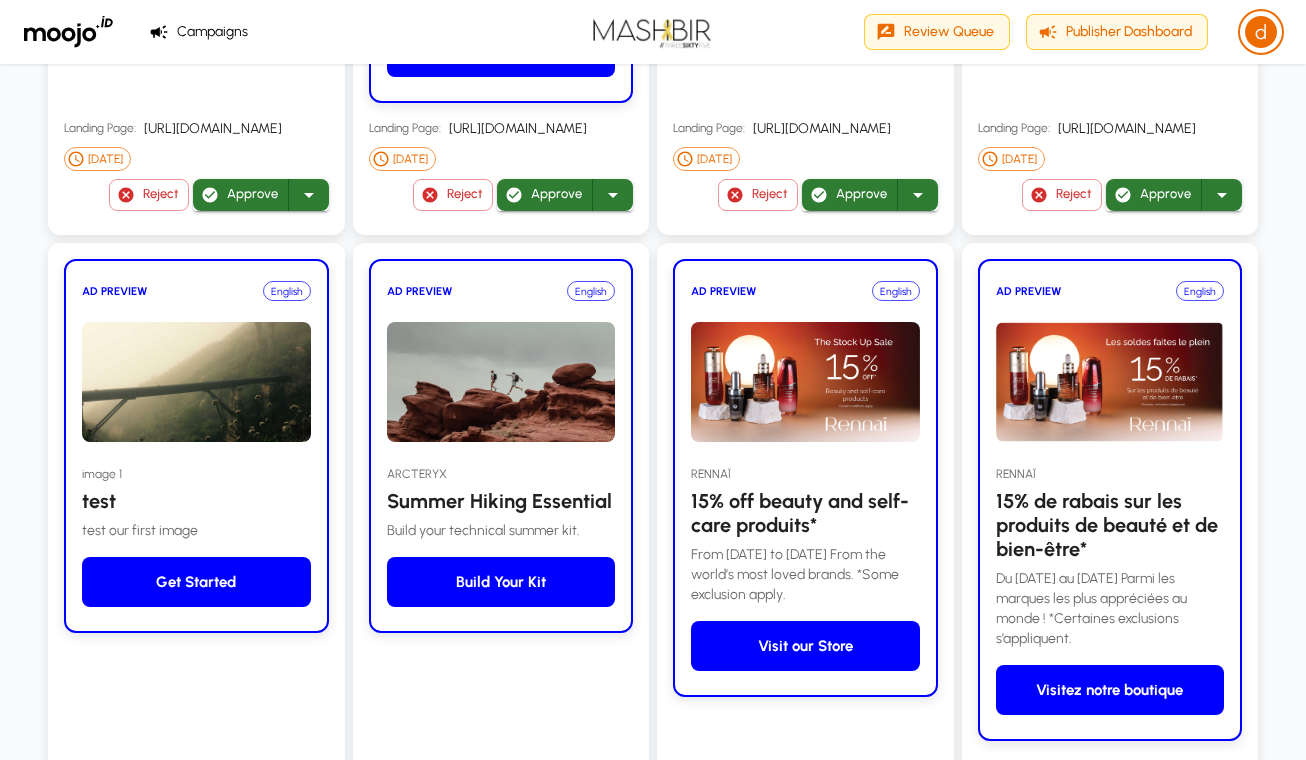 scroll, scrollTop: 2110, scrollLeft: 0, axis: vertical 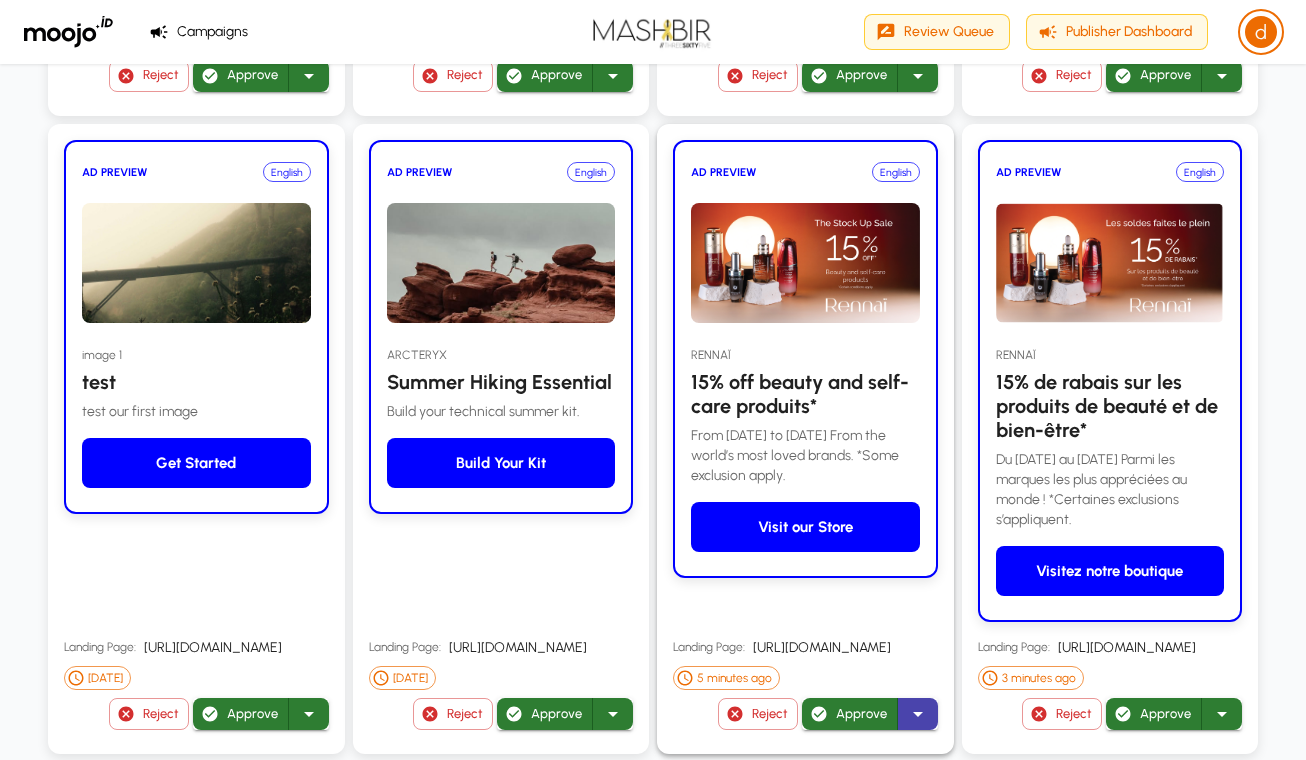 click 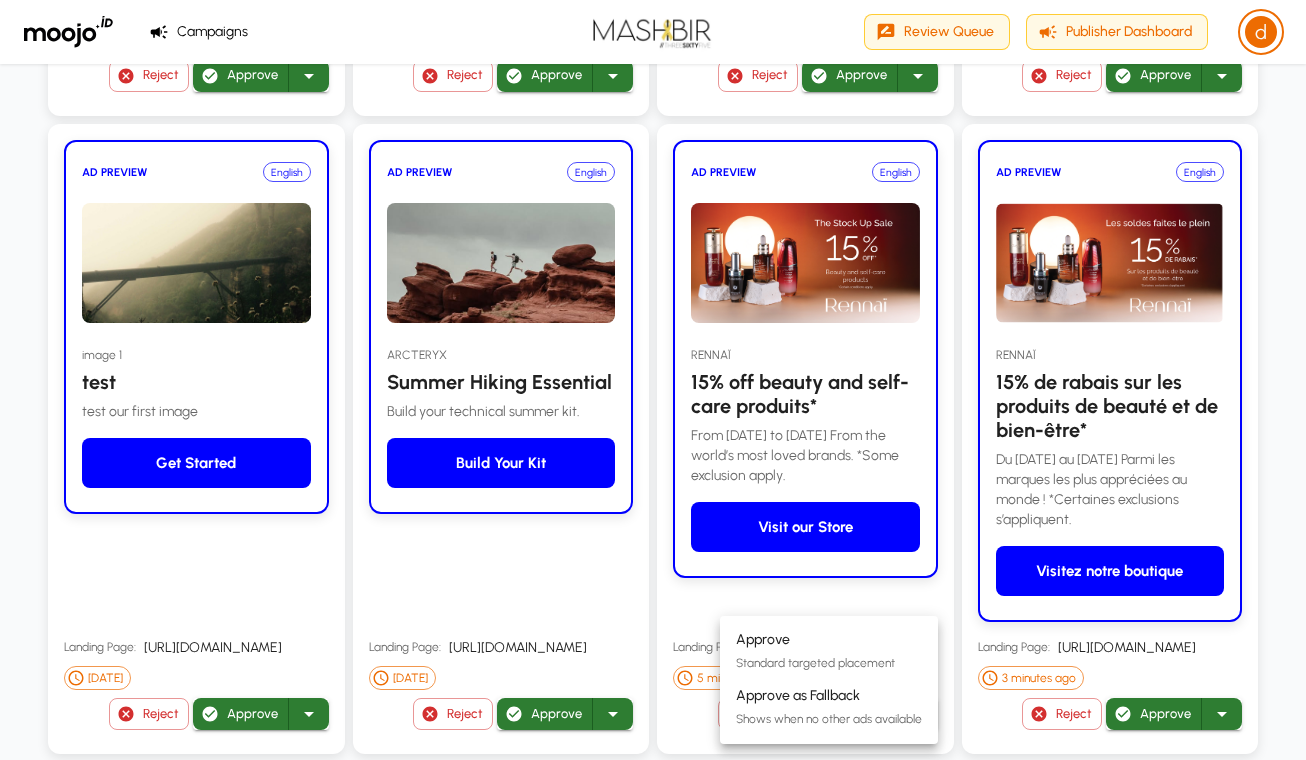 click at bounding box center [653, 380] 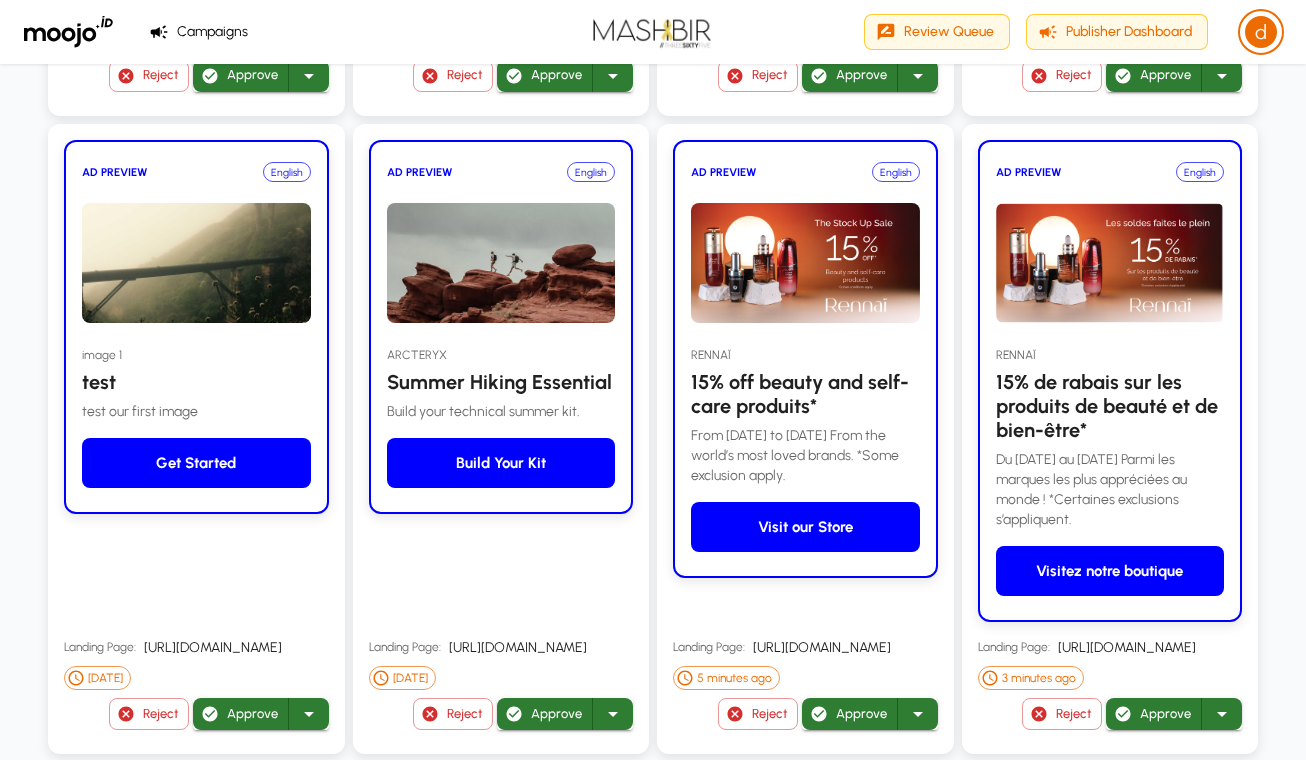 type 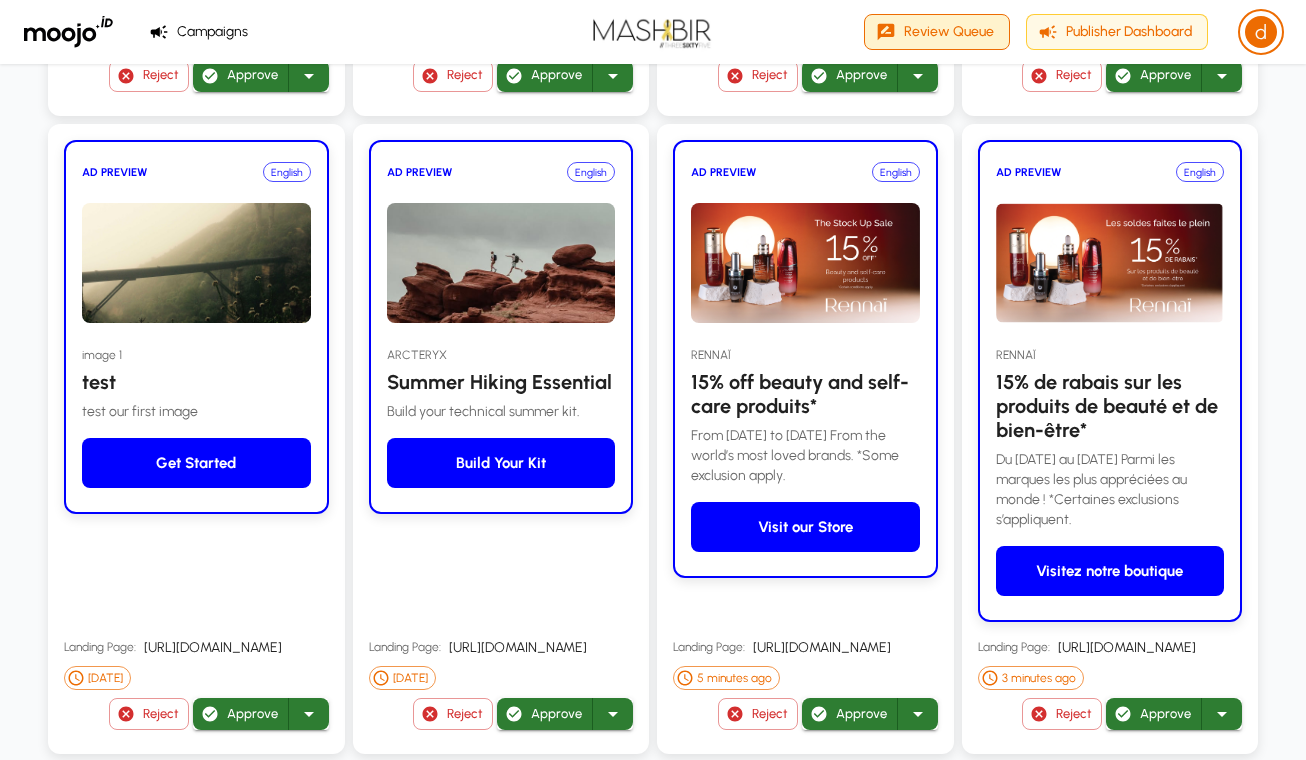 click on "Review Queue" at bounding box center [937, 32] 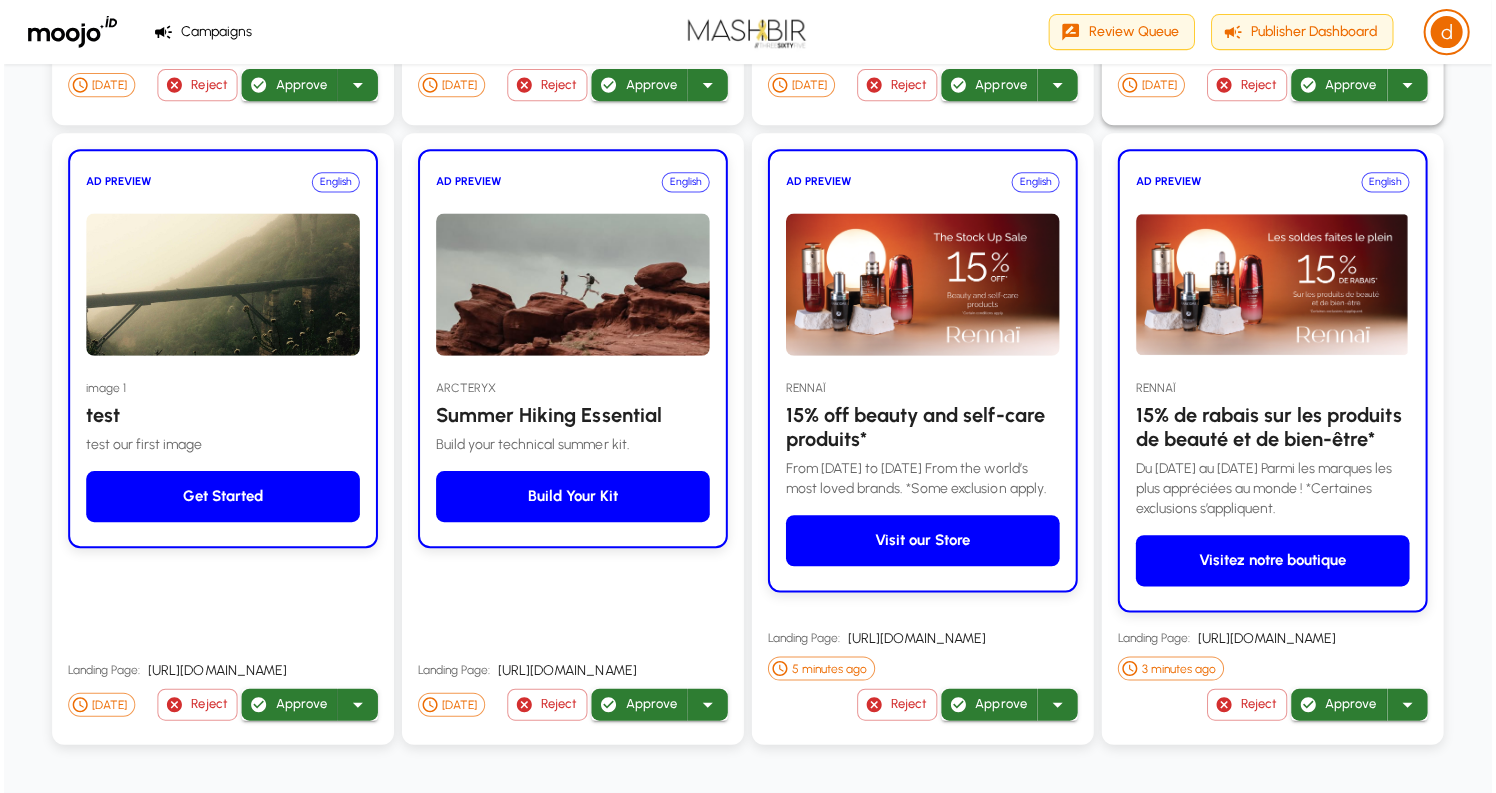 scroll, scrollTop: 2015, scrollLeft: 0, axis: vertical 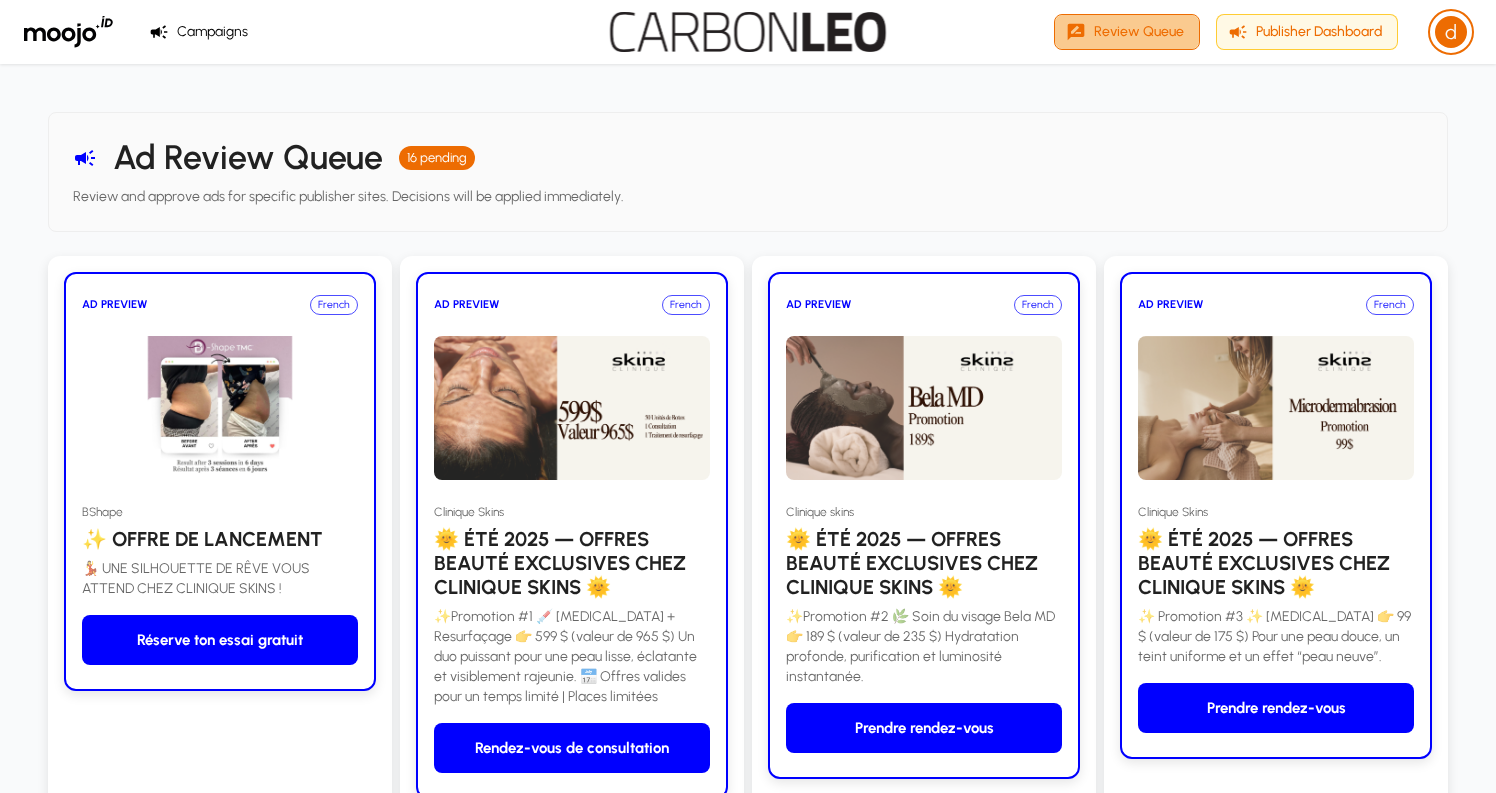 click on "Review Queue" at bounding box center [1127, 32] 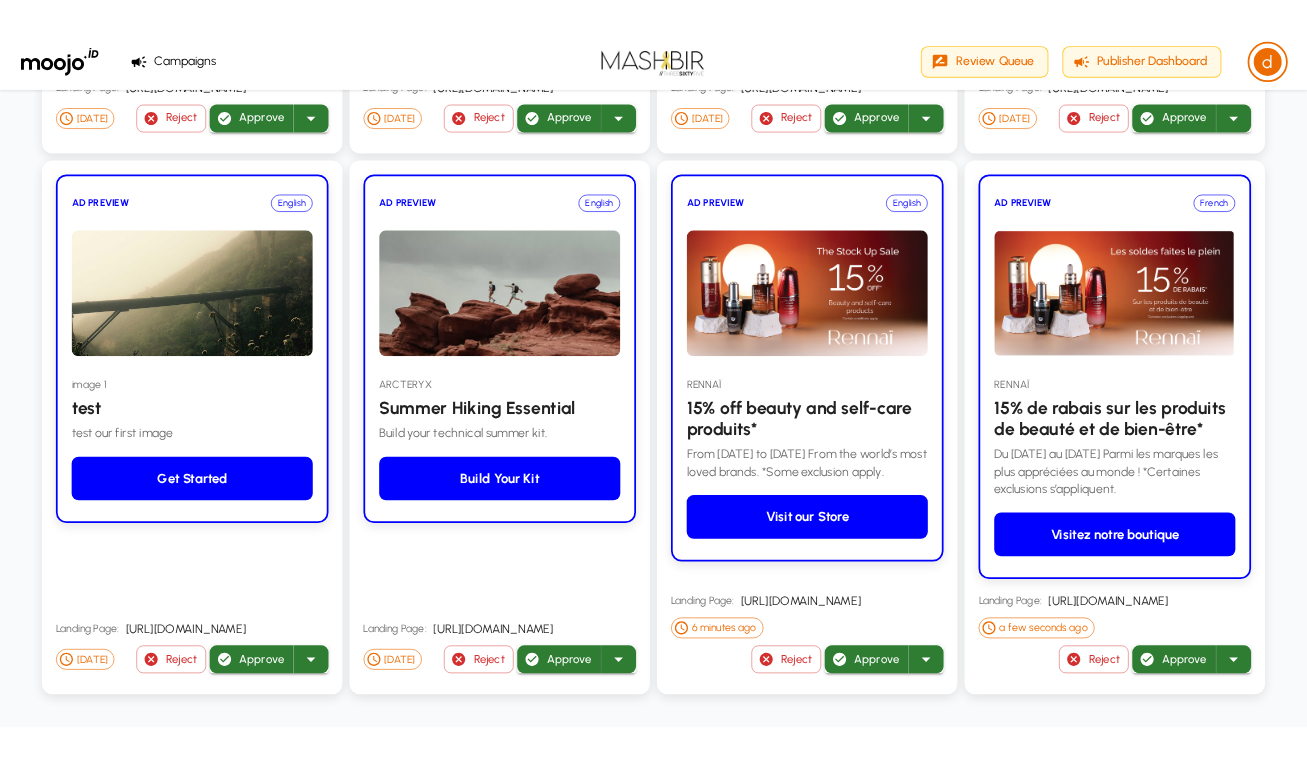 scroll, scrollTop: 2018, scrollLeft: 0, axis: vertical 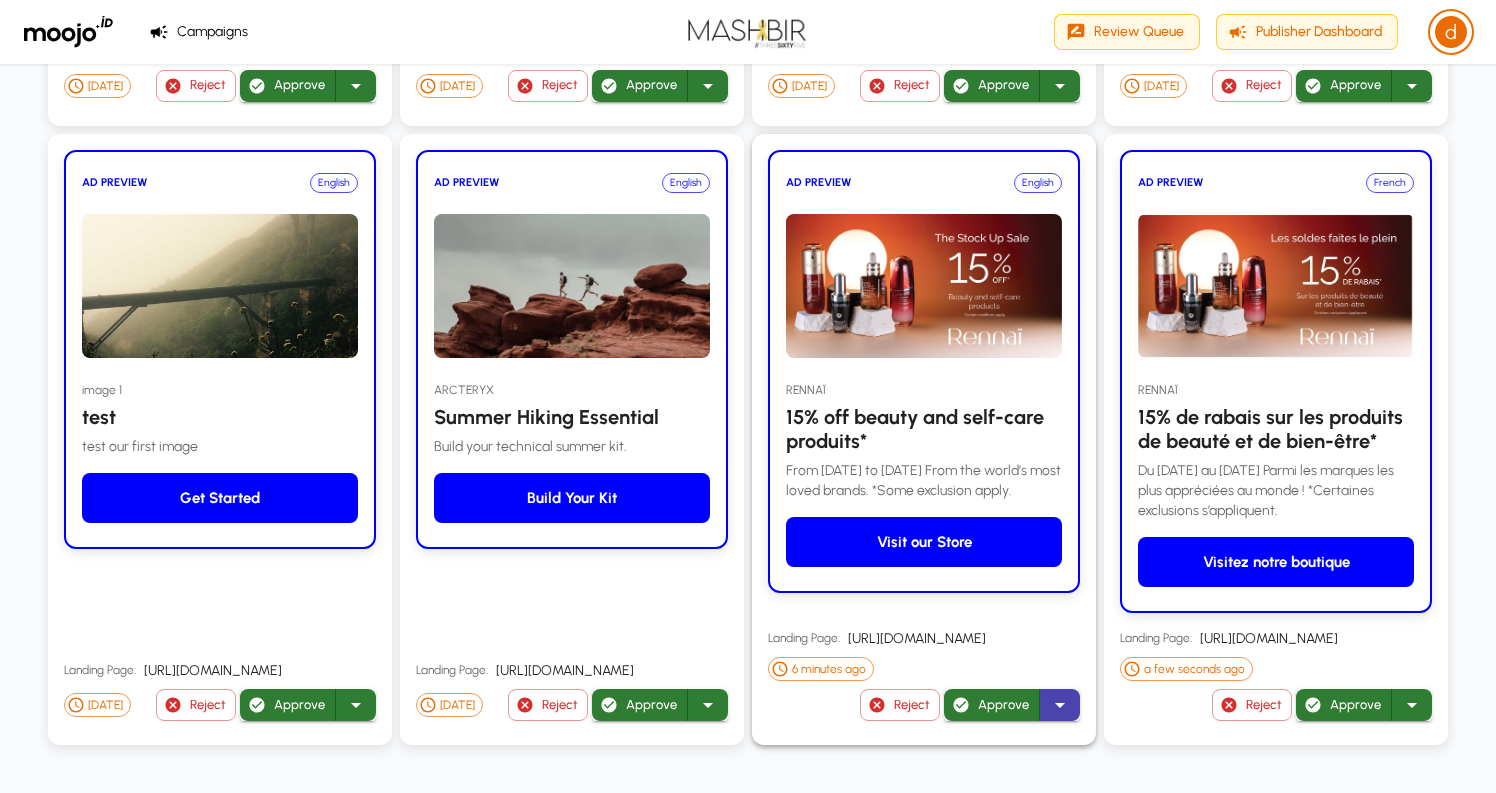 click 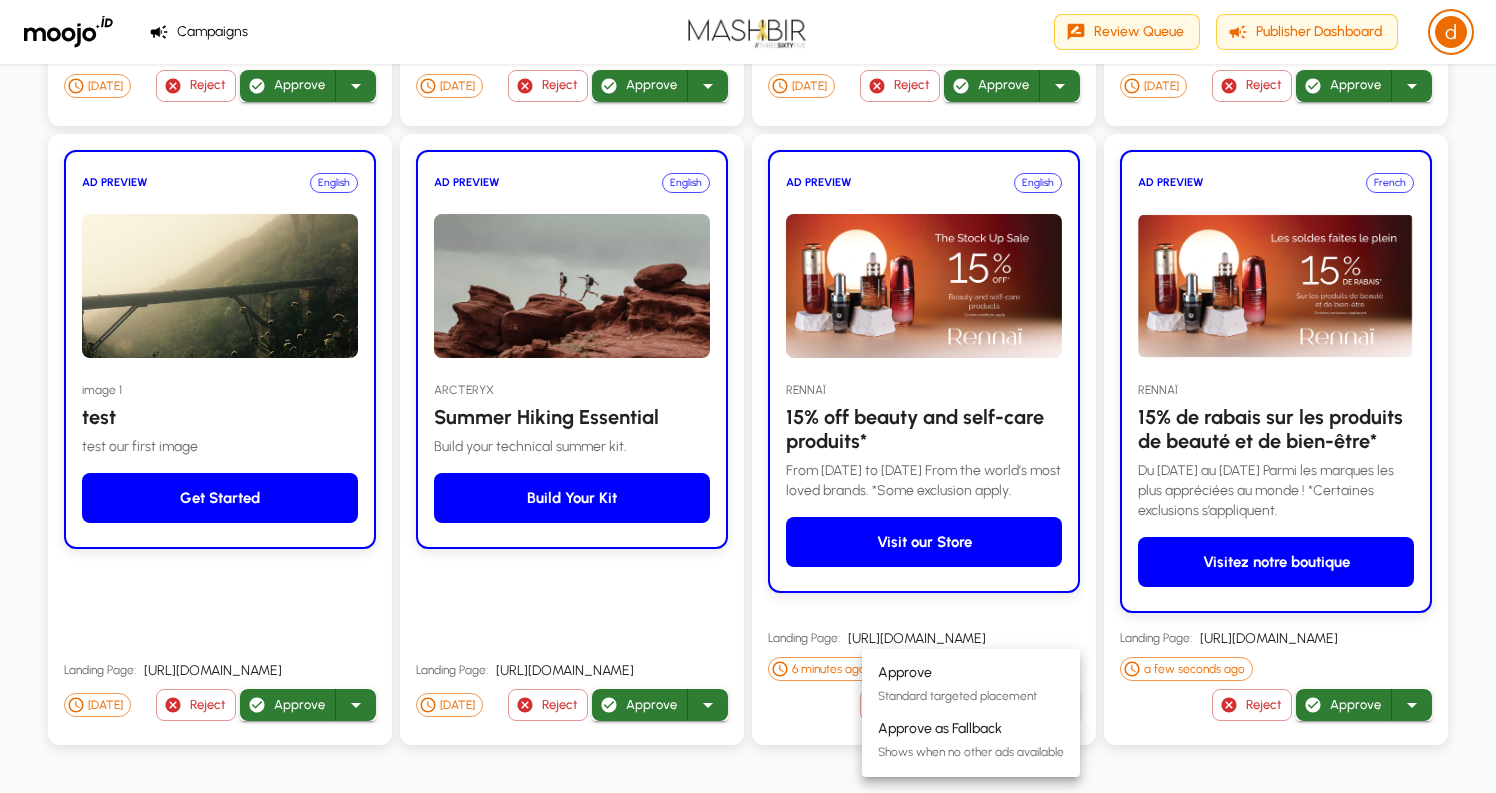 click on "Approve Standard targeted placement" at bounding box center (957, 685) 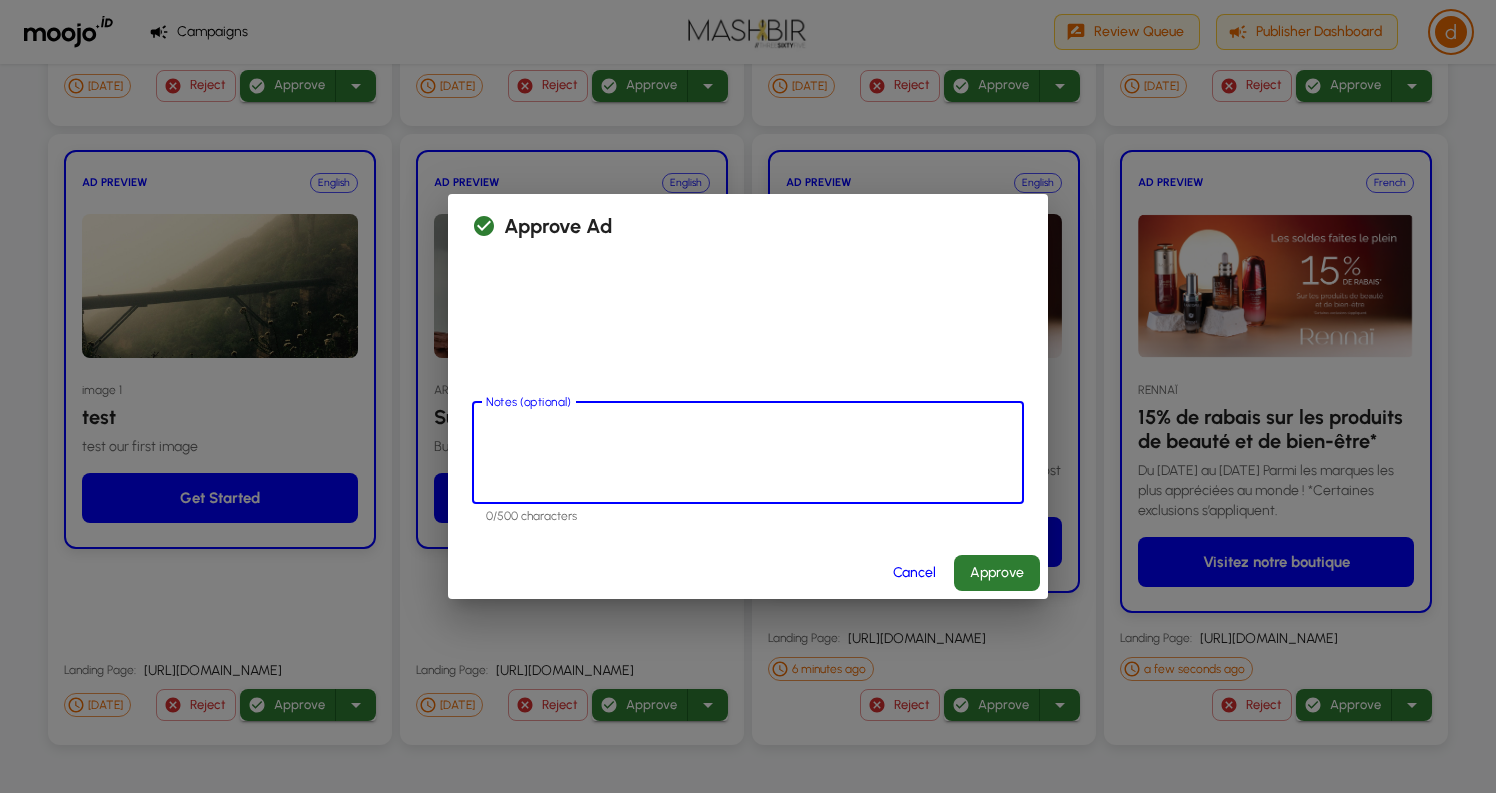 click on "Notes (optional)" at bounding box center (748, 452) 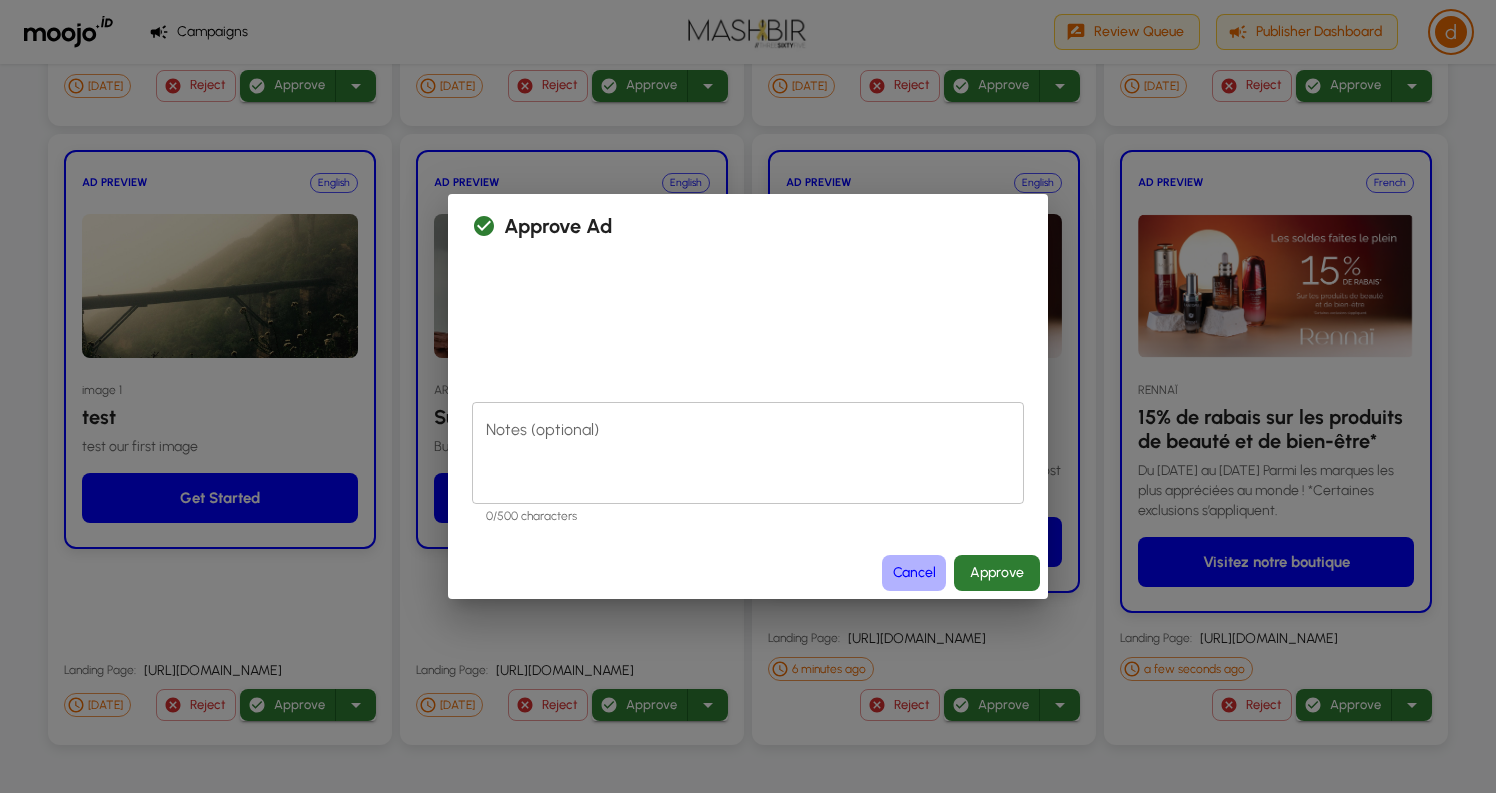click on "Cancel" at bounding box center [914, 573] 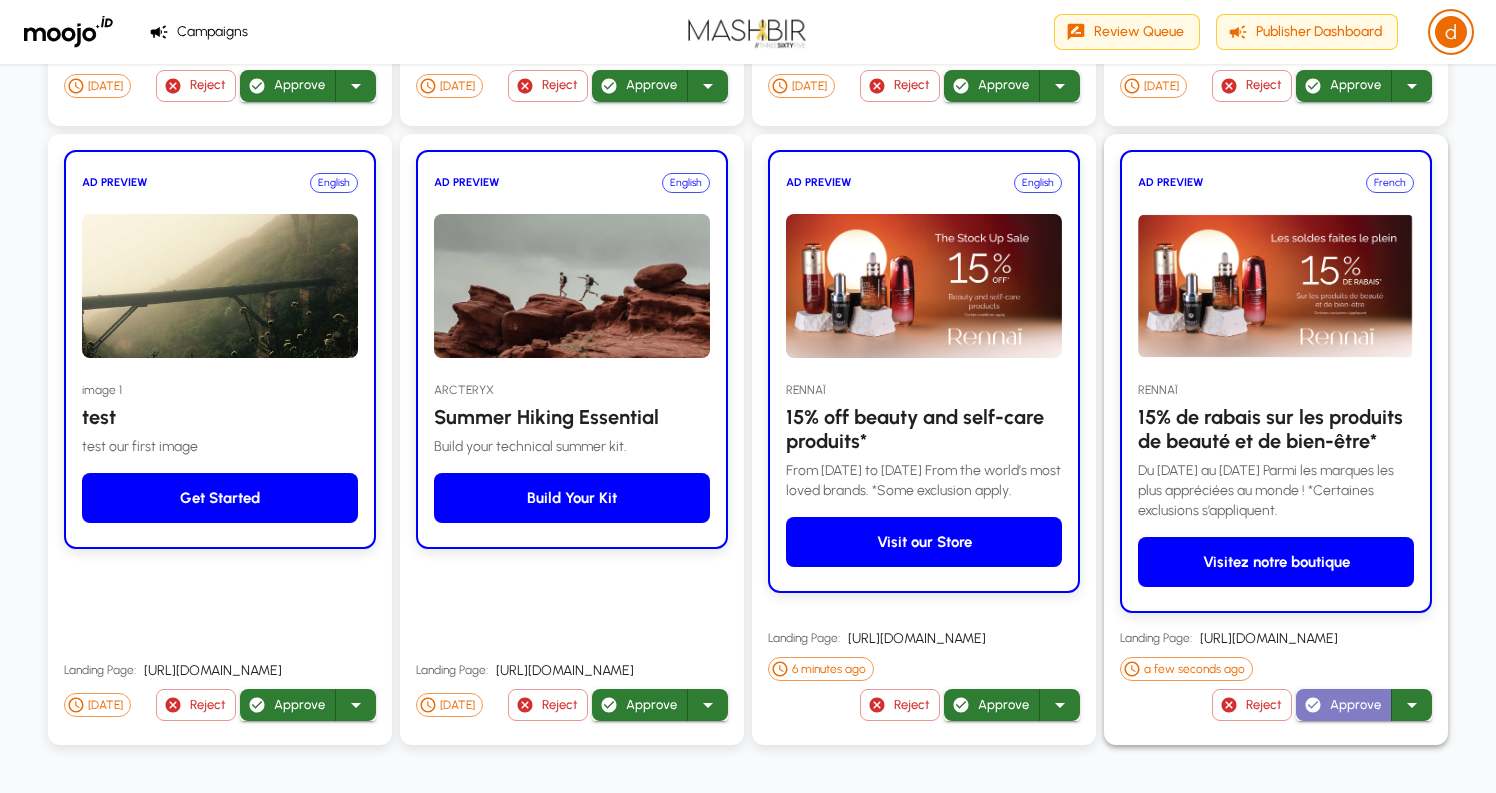 click on "Approve" at bounding box center [1344, 705] 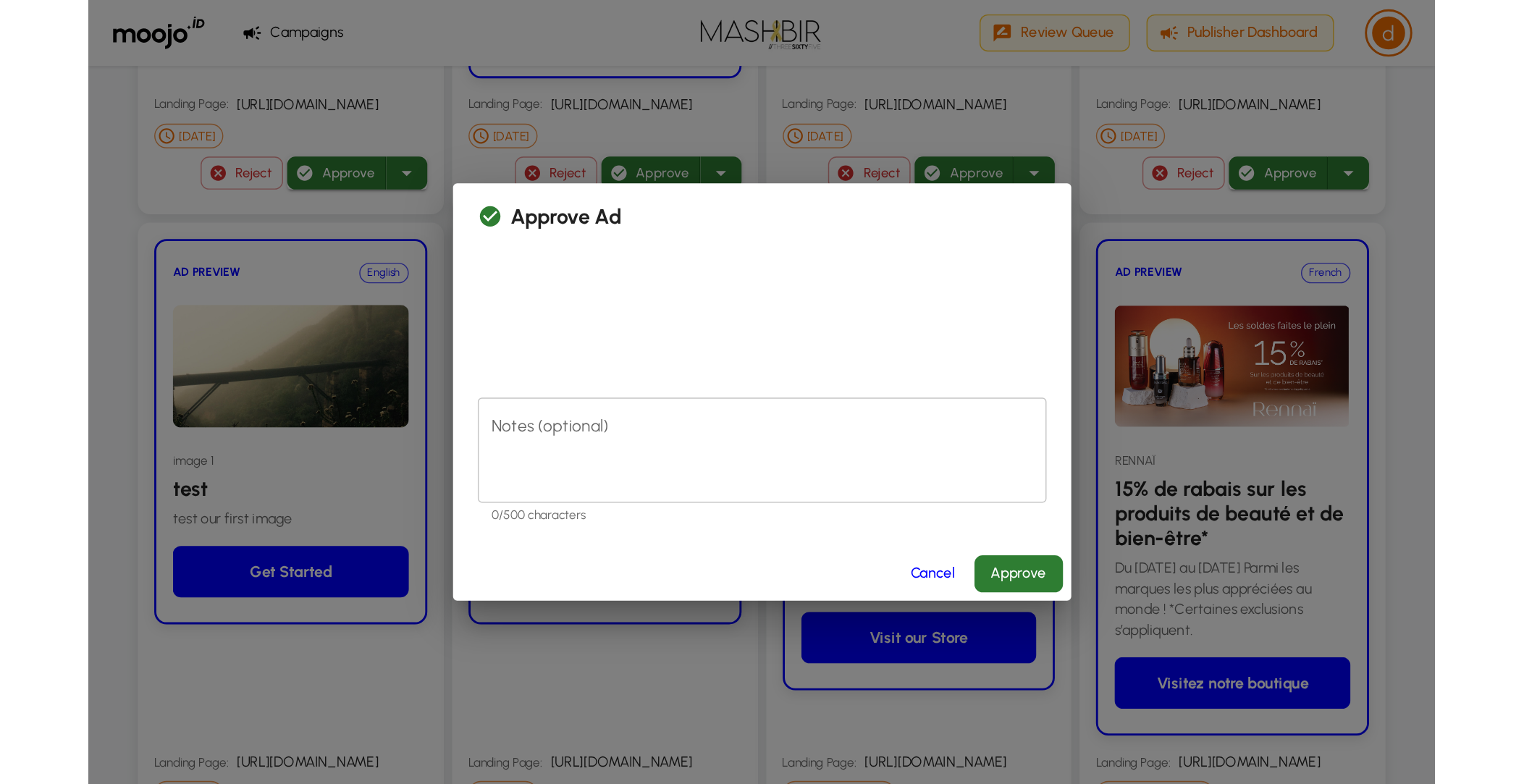 scroll, scrollTop: 1253, scrollLeft: 0, axis: vertical 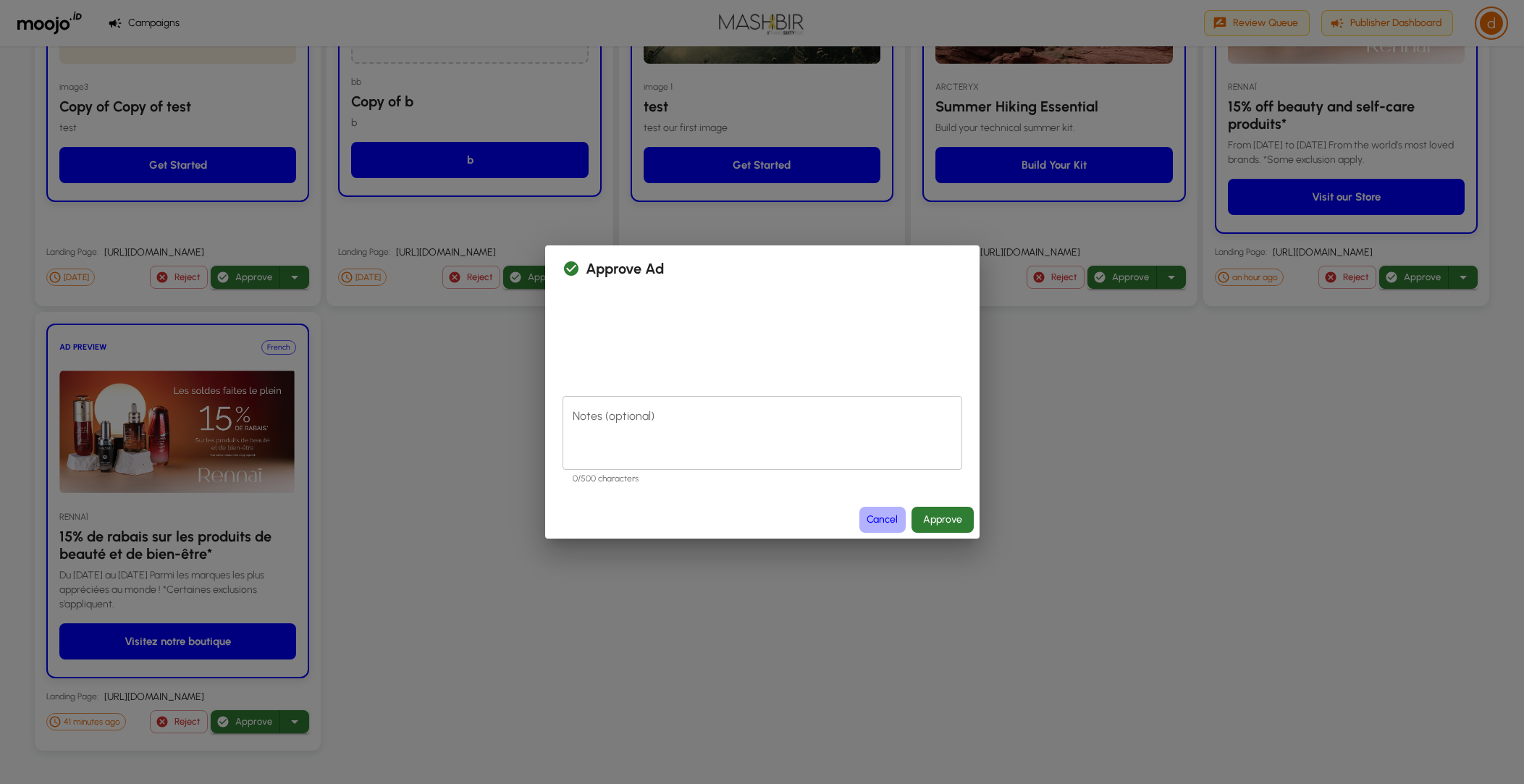 click on "Cancel" at bounding box center (883, 520) 